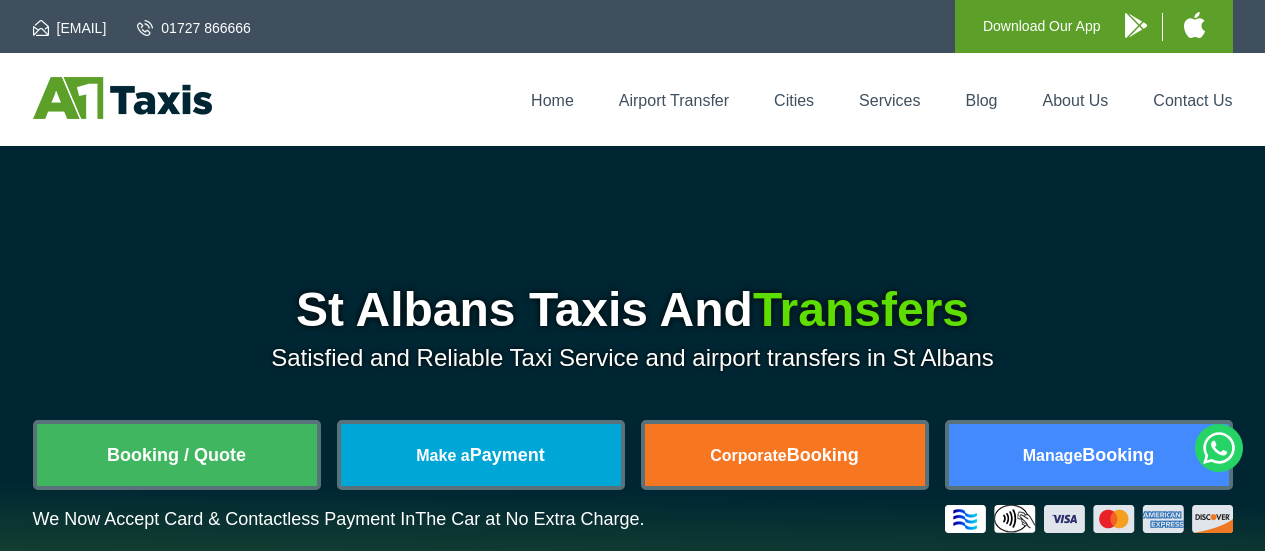 scroll, scrollTop: 0, scrollLeft: 0, axis: both 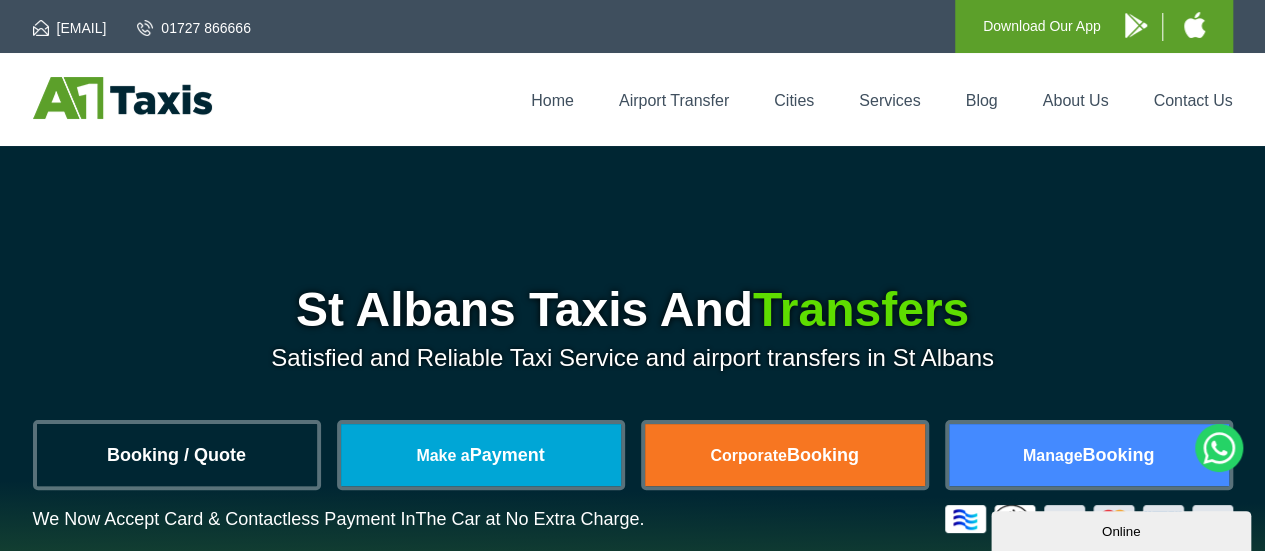 click on "Booking / Quote" at bounding box center [177, 455] 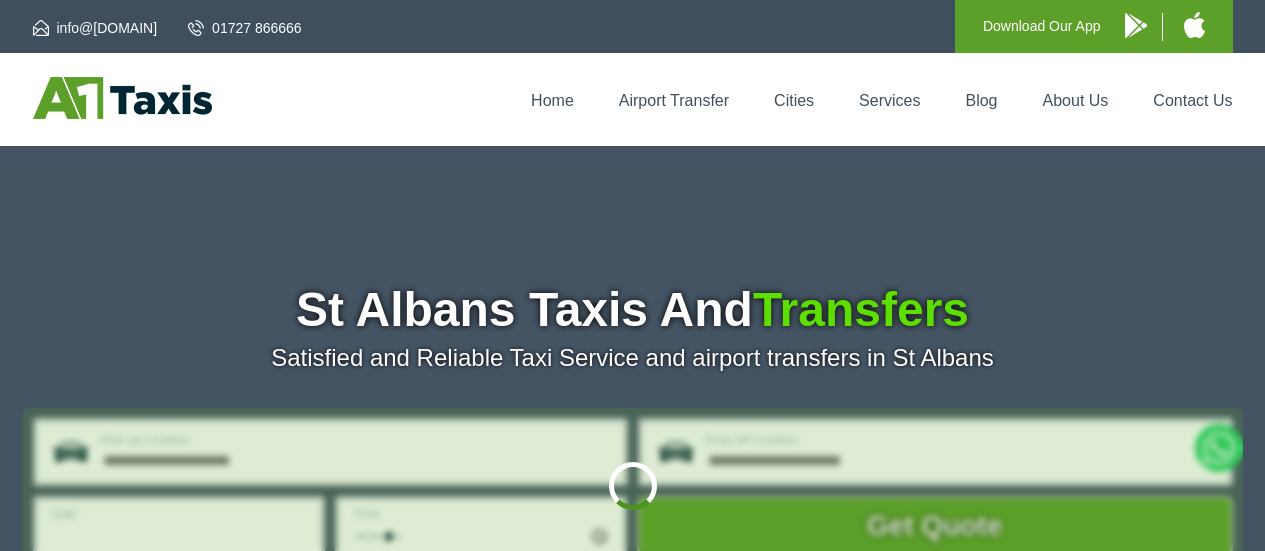 scroll, scrollTop: 0, scrollLeft: 0, axis: both 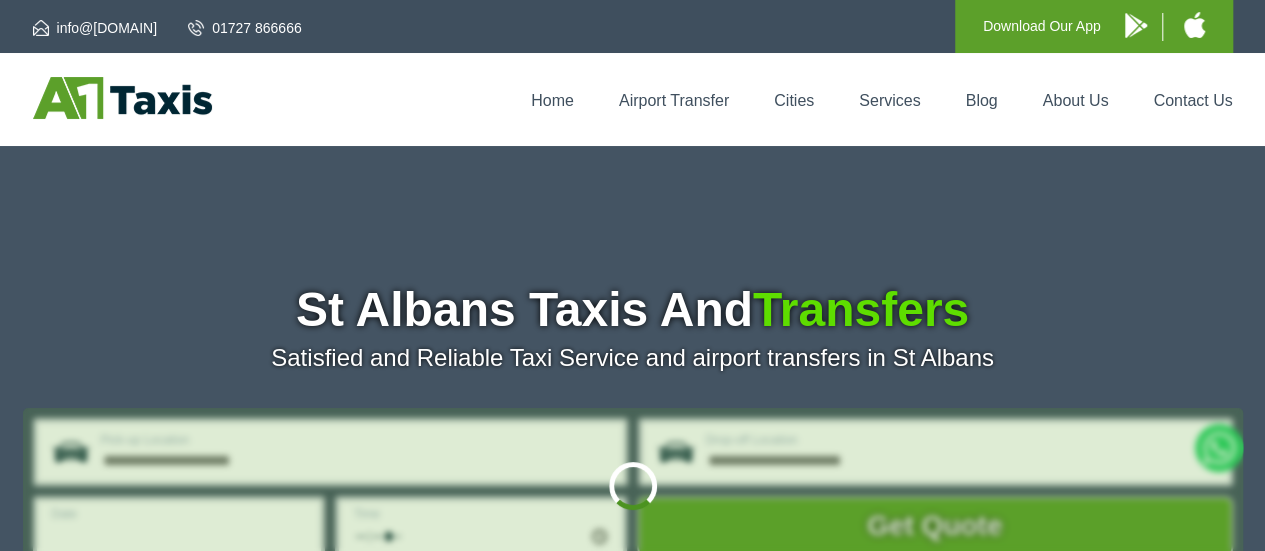 type on "**********" 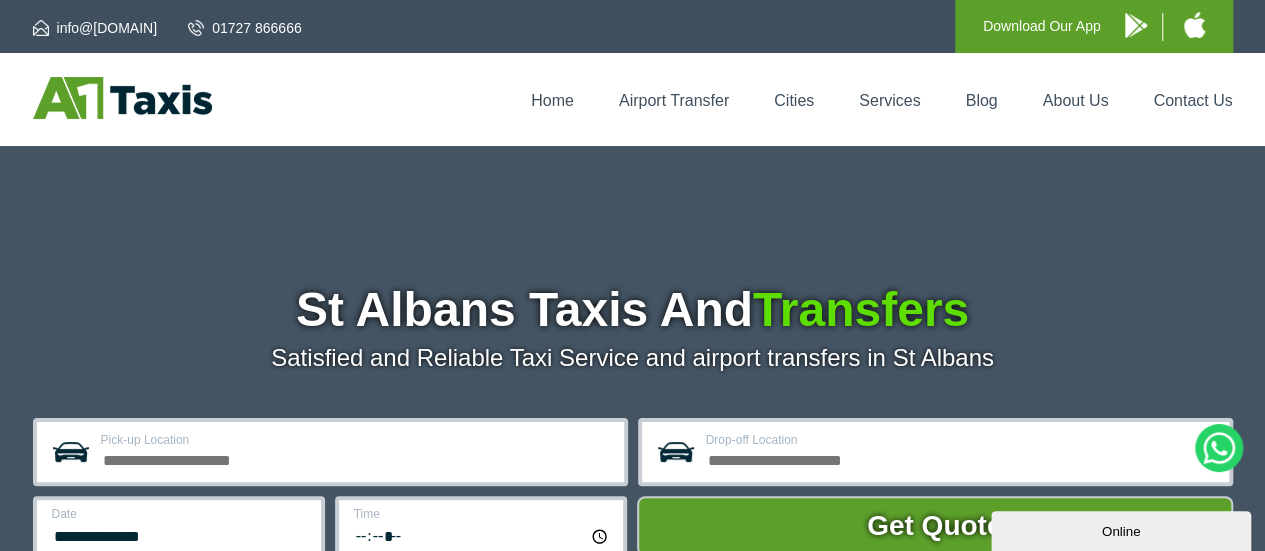 scroll, scrollTop: 0, scrollLeft: 0, axis: both 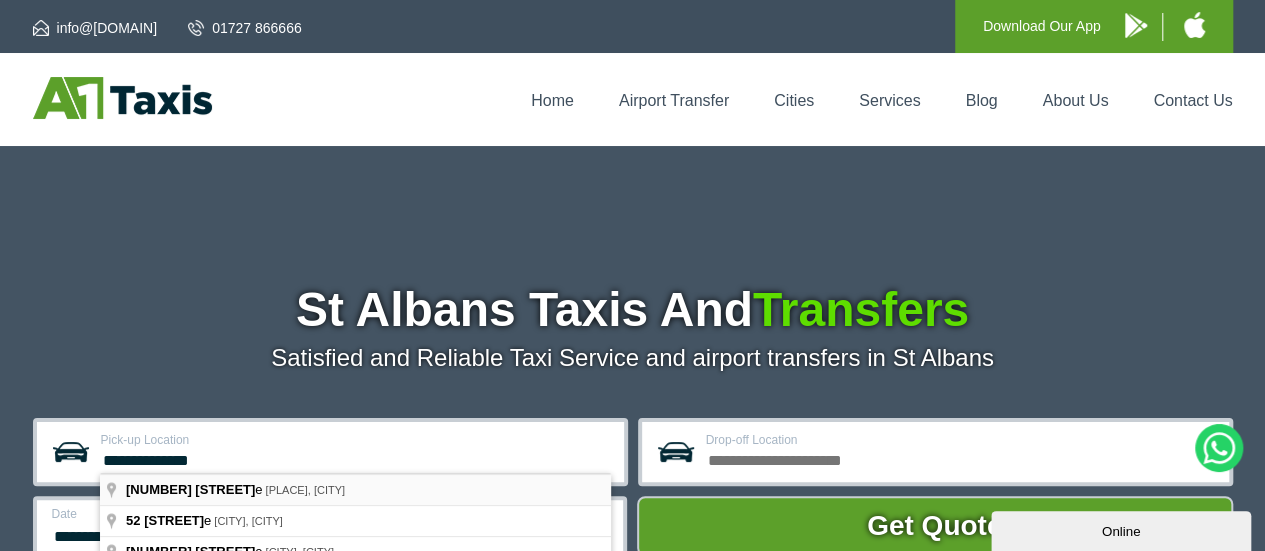 type on "**********" 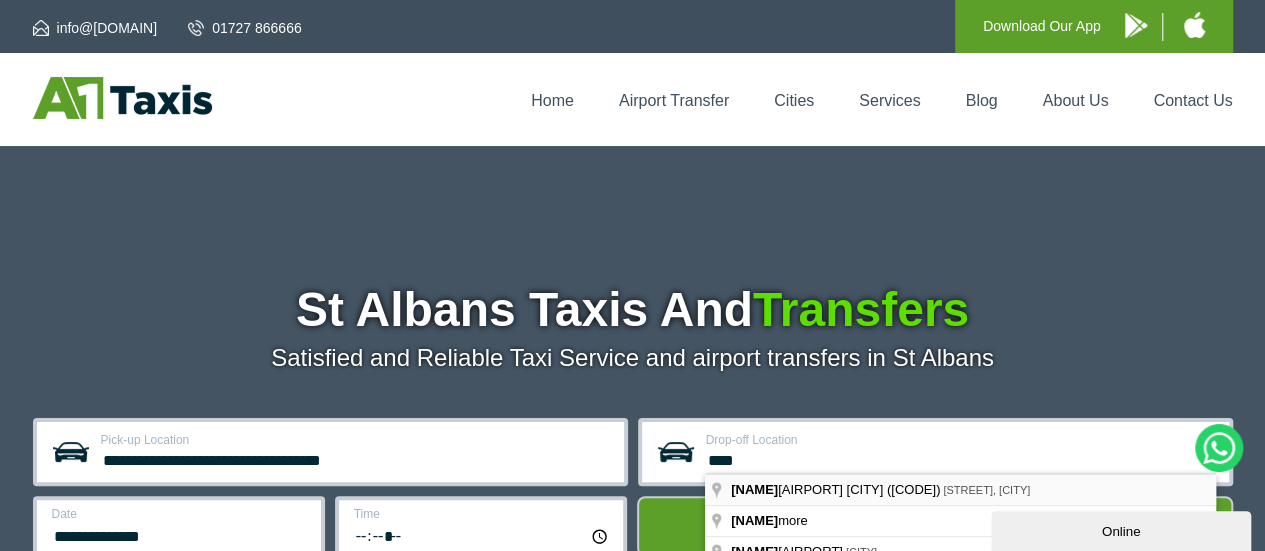 type on "**********" 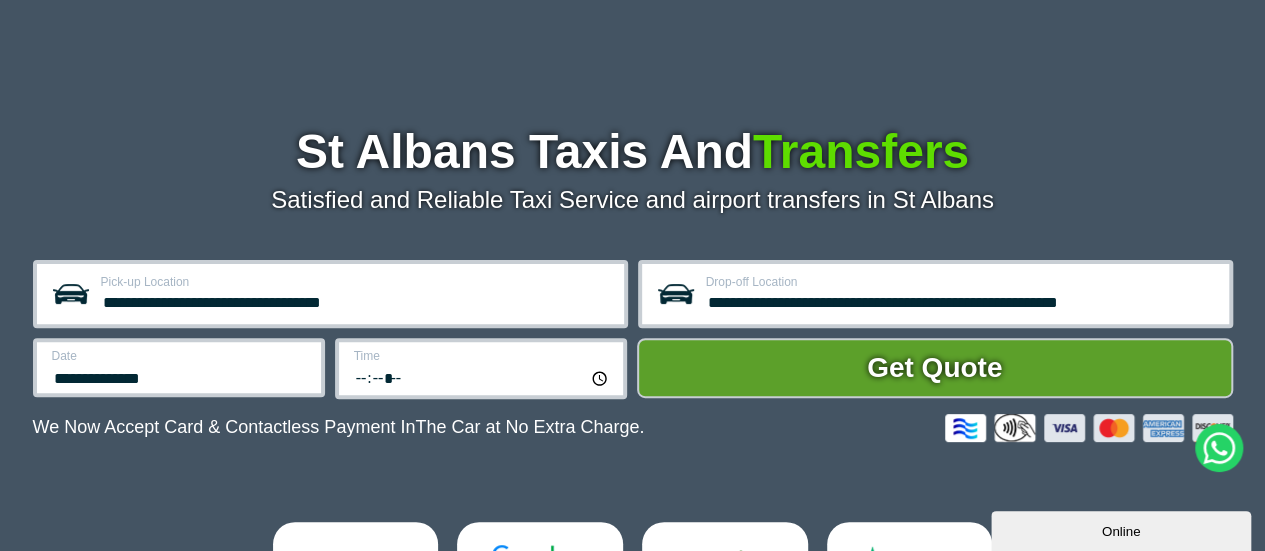 scroll, scrollTop: 300, scrollLeft: 0, axis: vertical 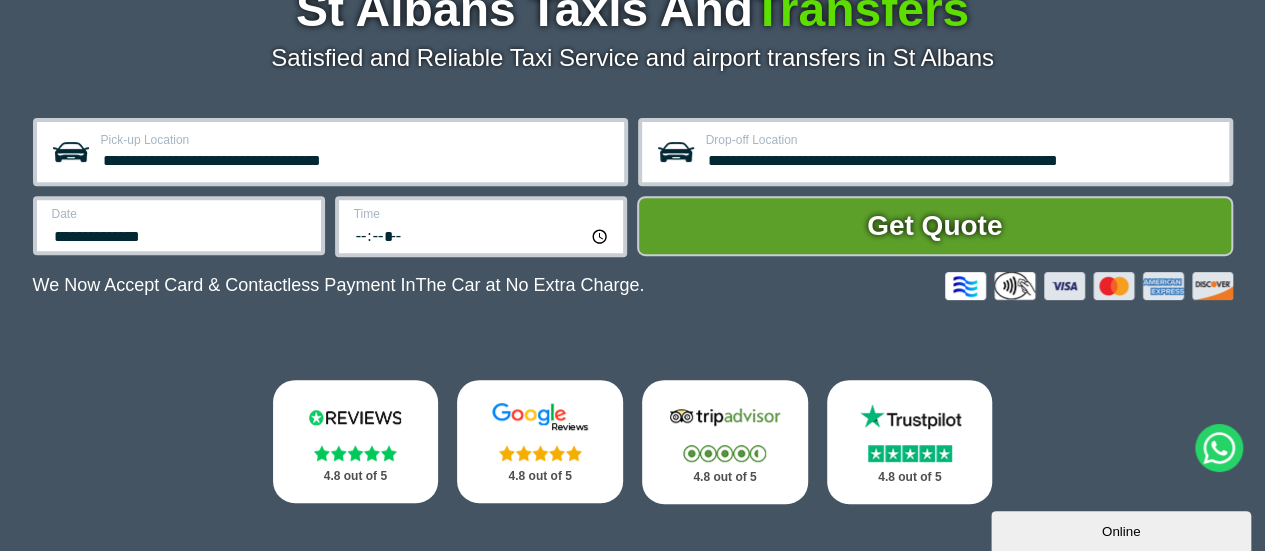 click on "**********" at bounding box center (180, 234) 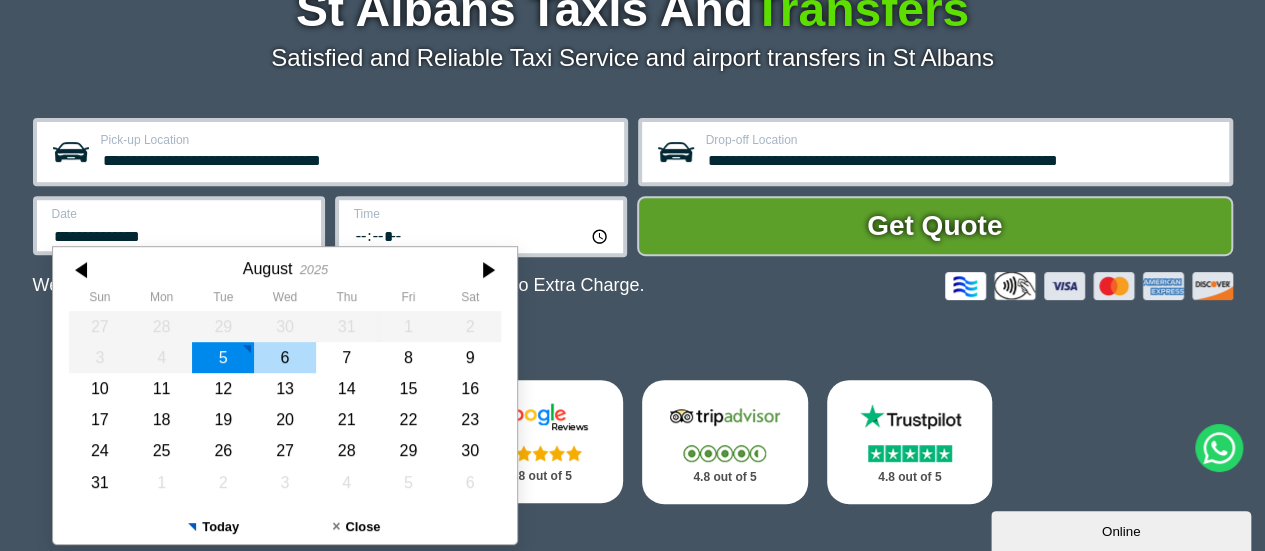 click on "6" at bounding box center [285, 357] 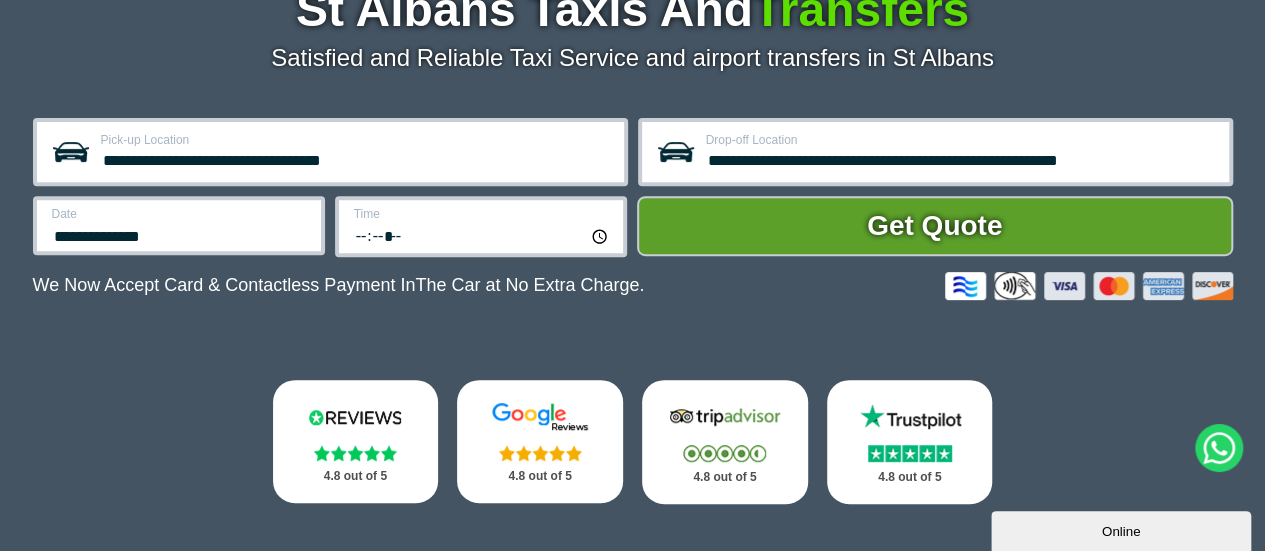 click on "*****" at bounding box center [482, 235] 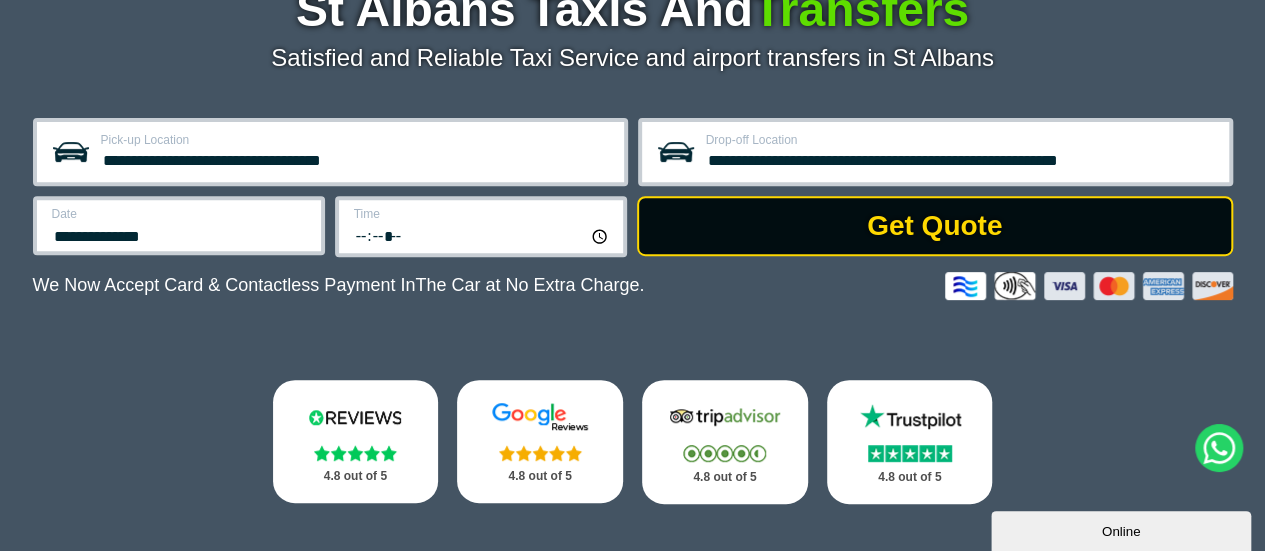 click on "Get Quote" at bounding box center (935, 226) 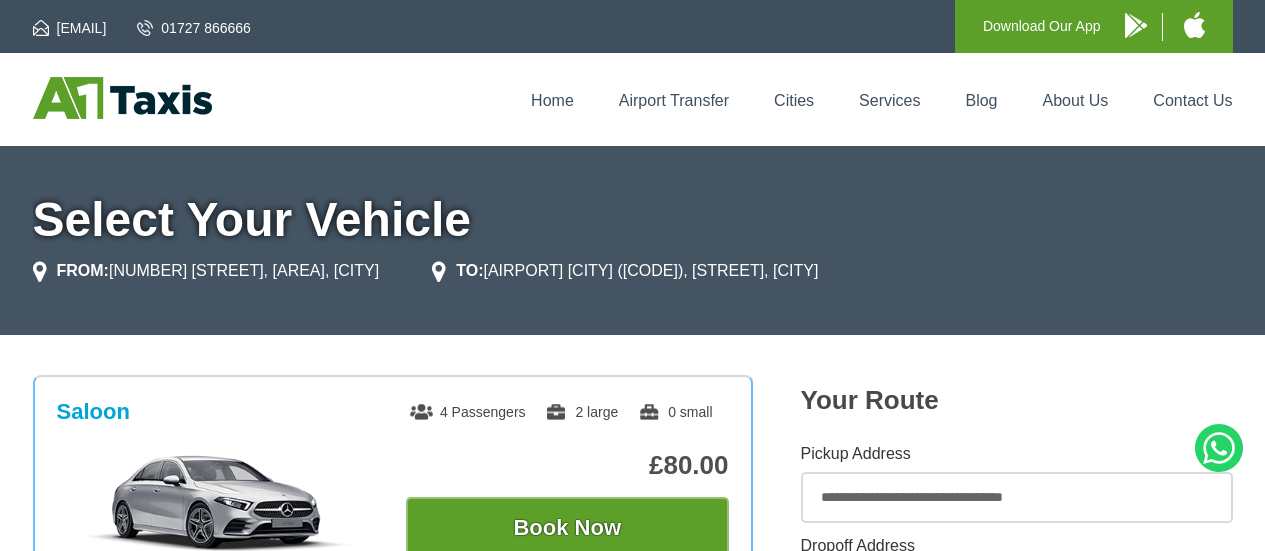 scroll, scrollTop: 0, scrollLeft: 0, axis: both 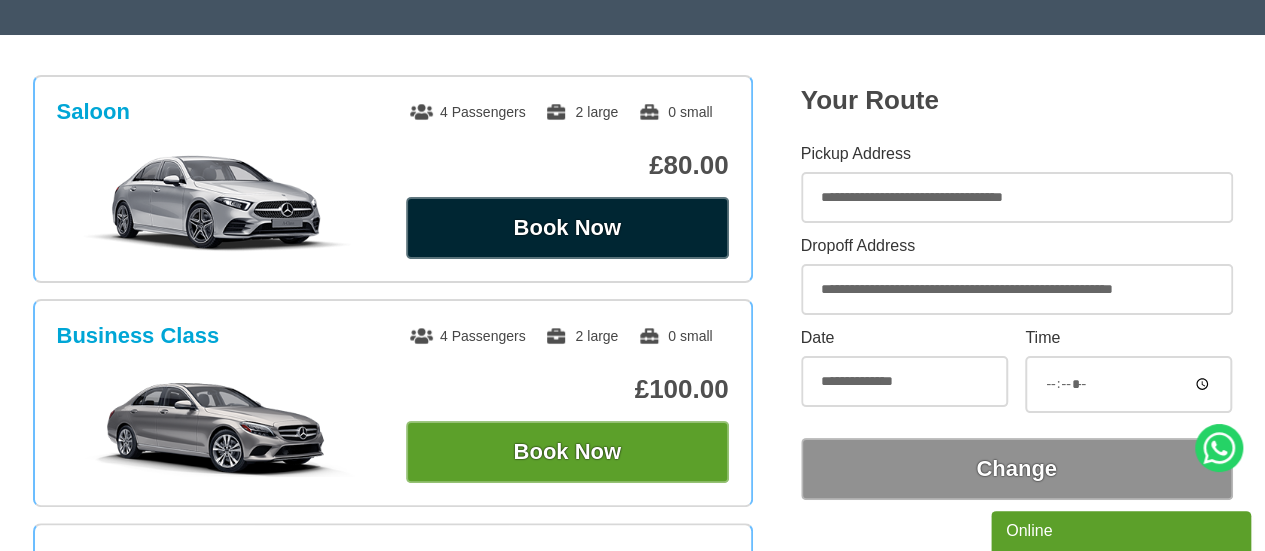 click on "Book Now" at bounding box center (567, 228) 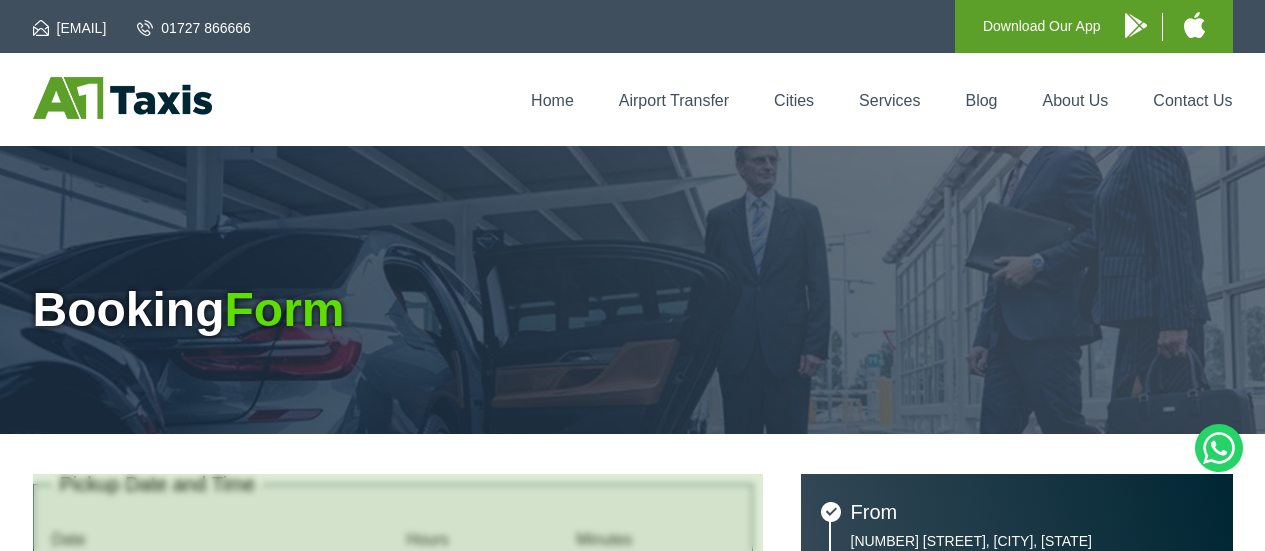 scroll, scrollTop: 0, scrollLeft: 0, axis: both 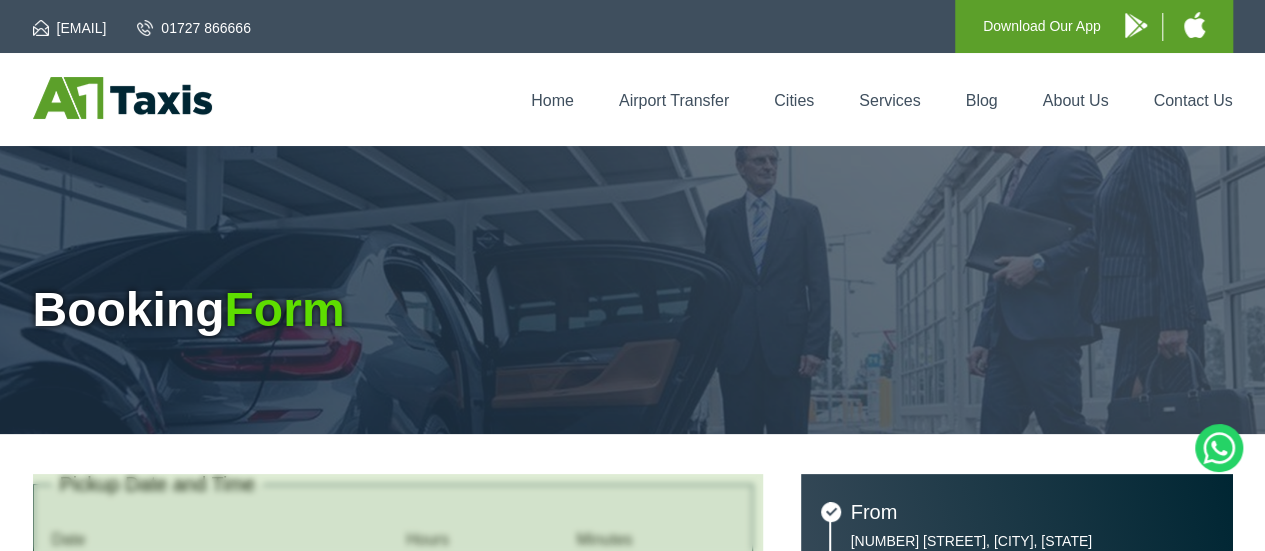 type on "**********" 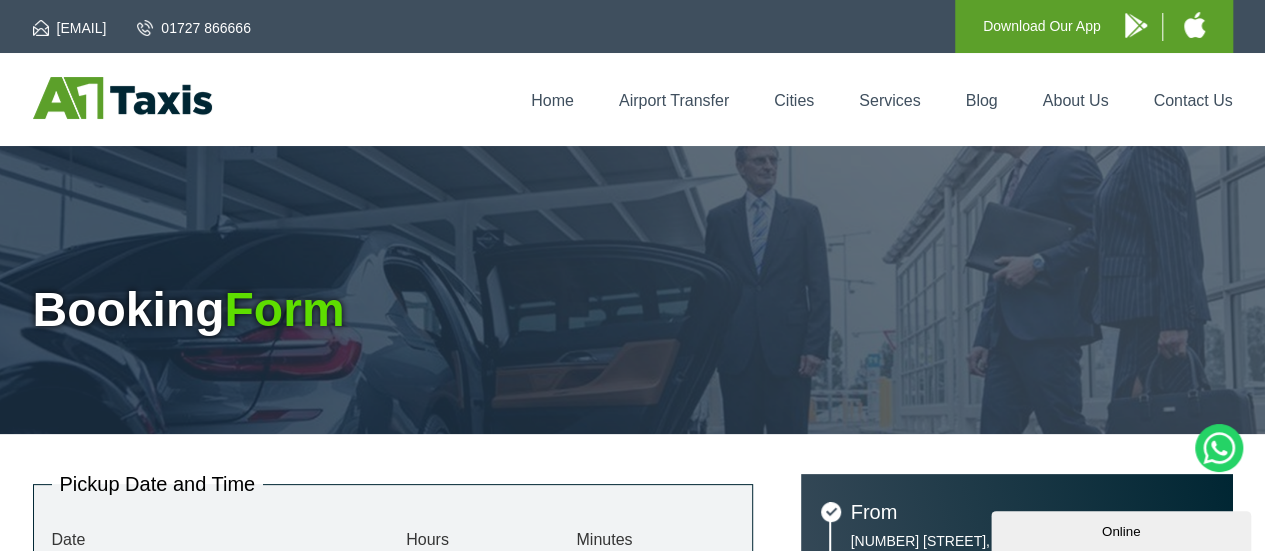 scroll, scrollTop: 0, scrollLeft: 0, axis: both 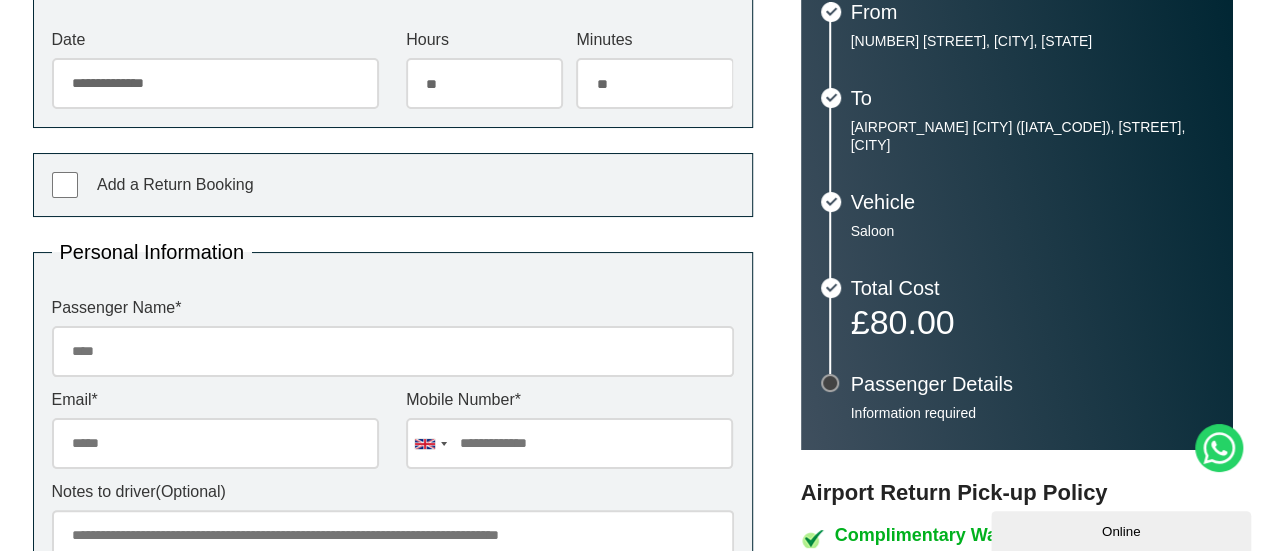 click on "Passenger Name  *" at bounding box center [393, 351] 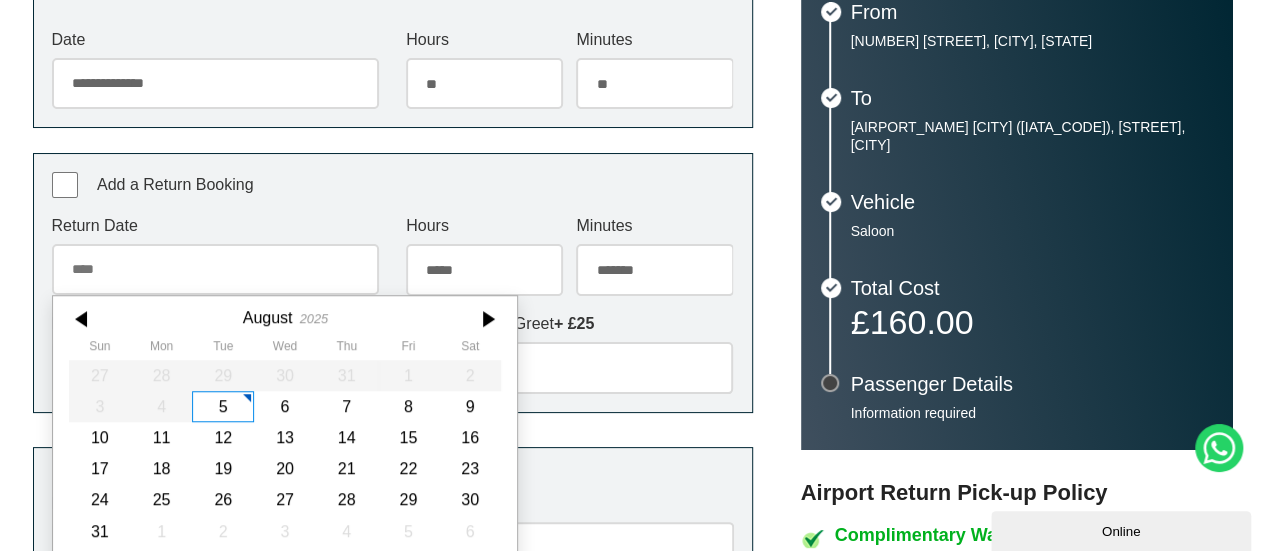scroll, scrollTop: 526, scrollLeft: 0, axis: vertical 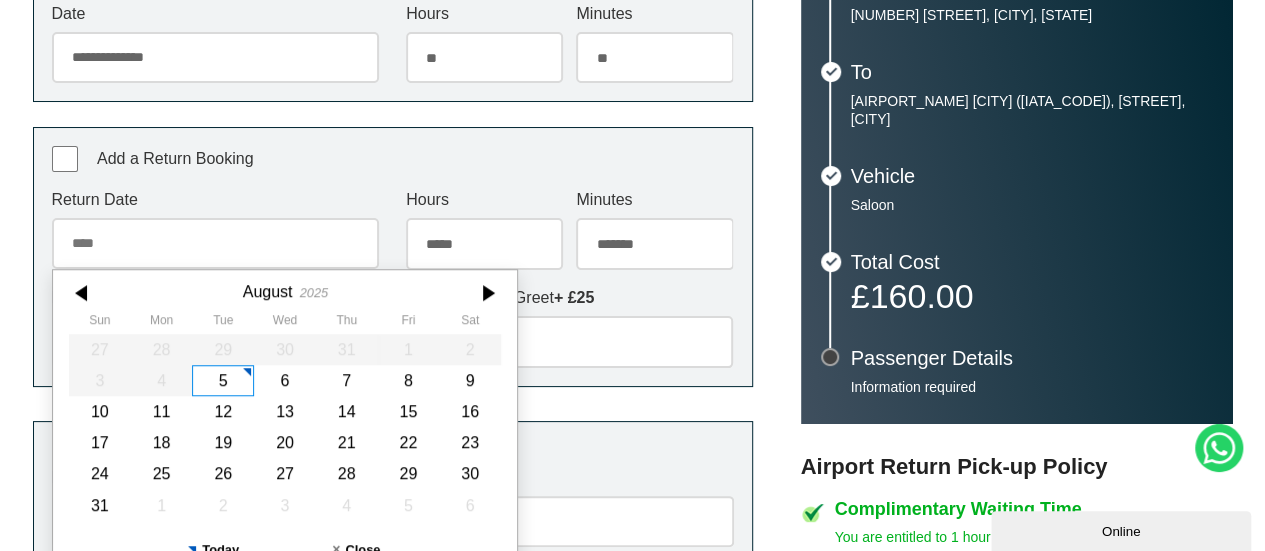 click on "Return Date" at bounding box center (215, 243) 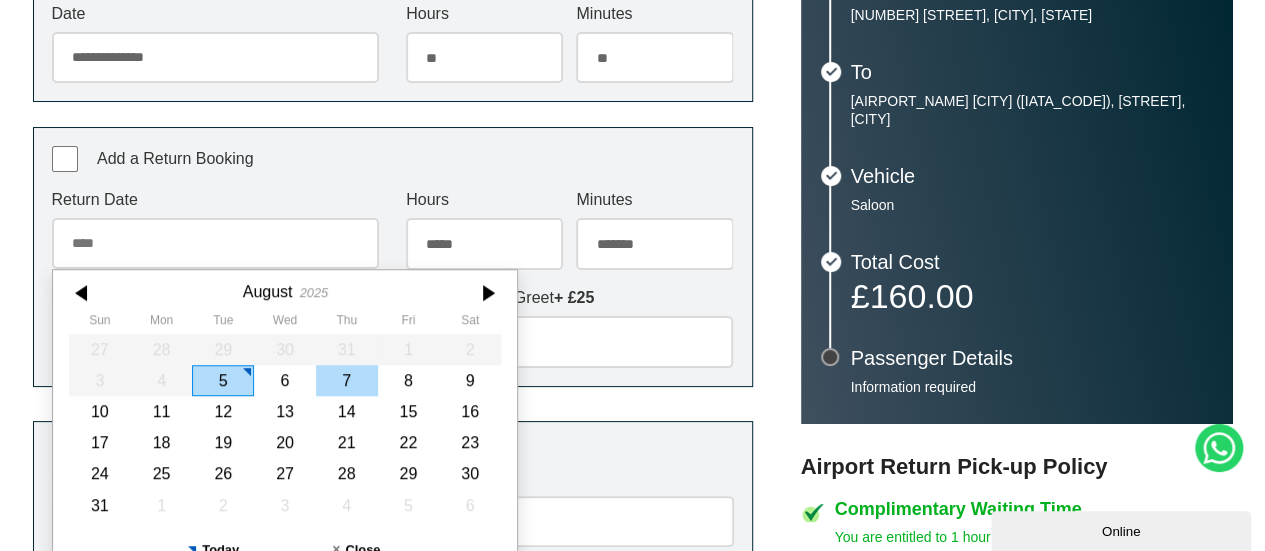 click on "7" at bounding box center [346, 380] 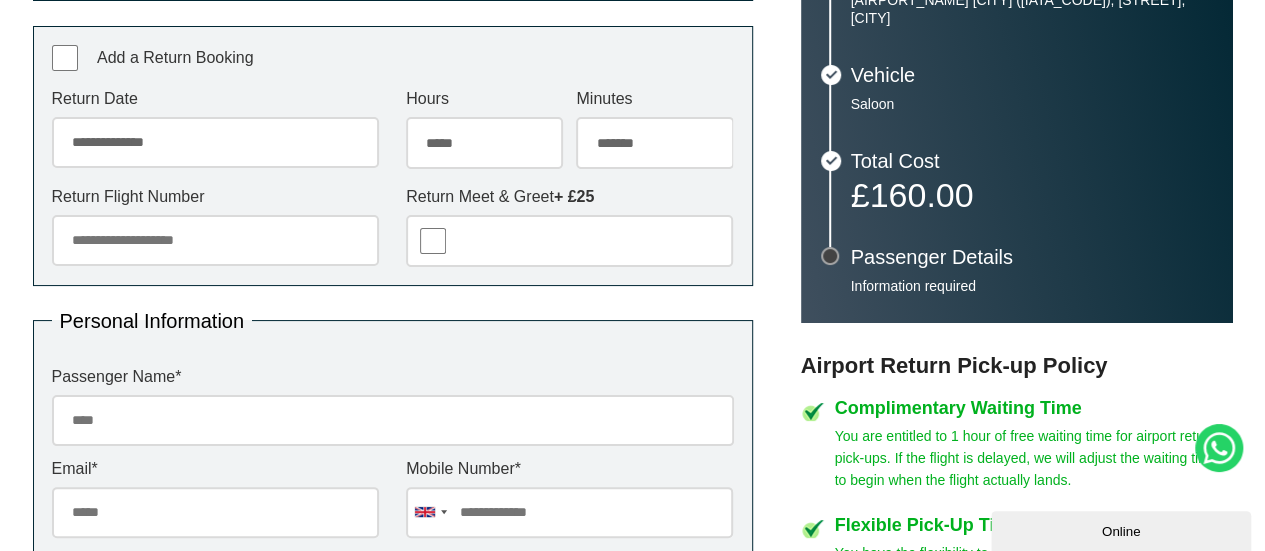 scroll, scrollTop: 826, scrollLeft: 0, axis: vertical 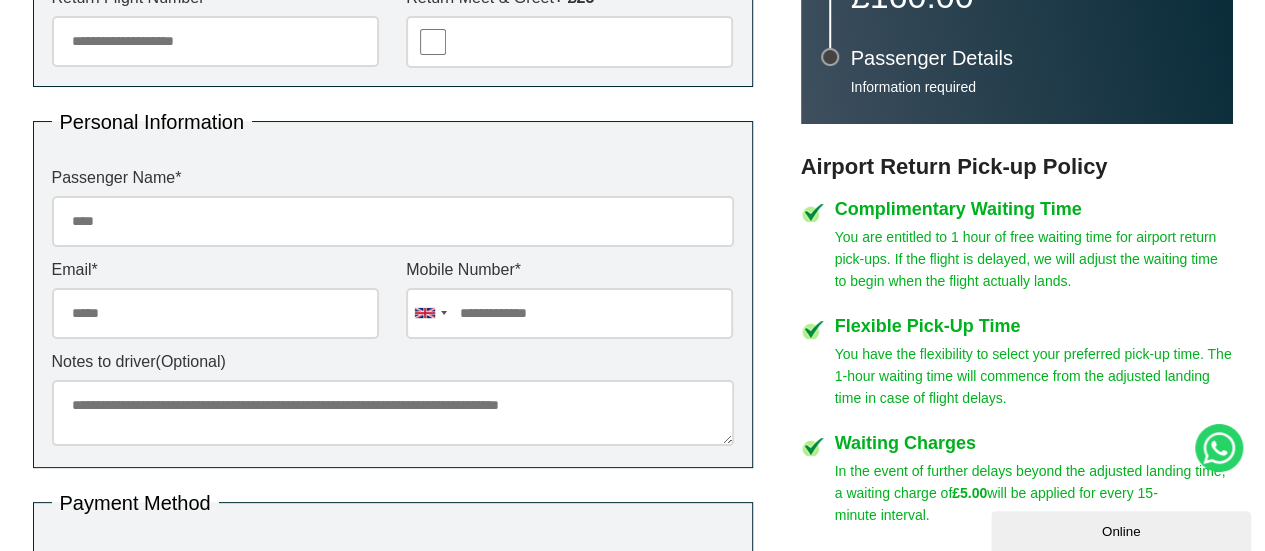 click on "Passenger Name  *" at bounding box center [393, 221] 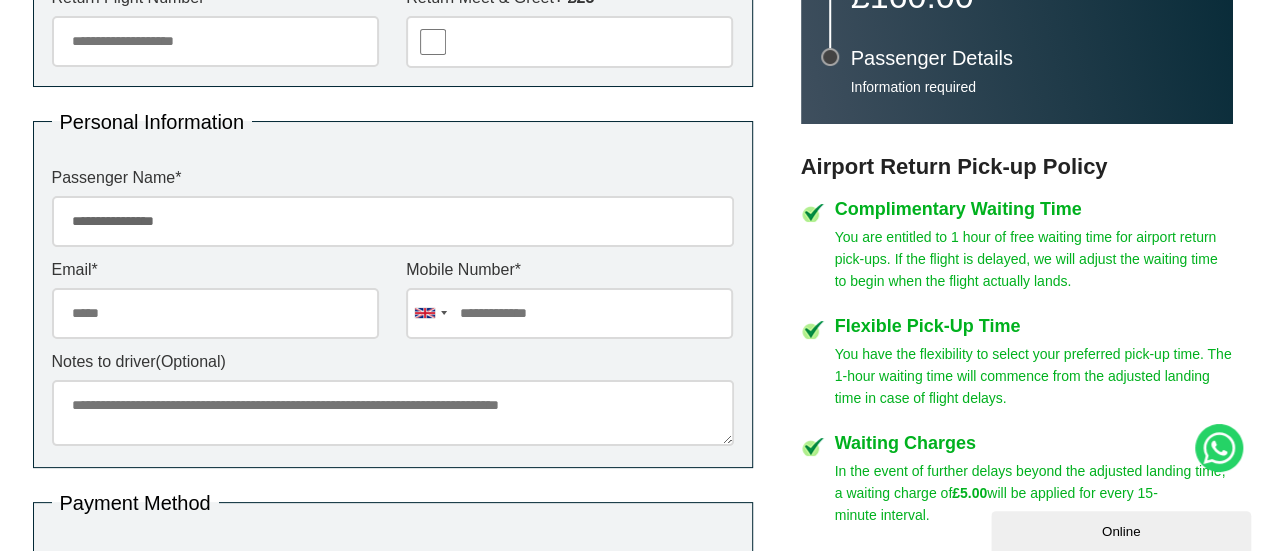 type on "**********" 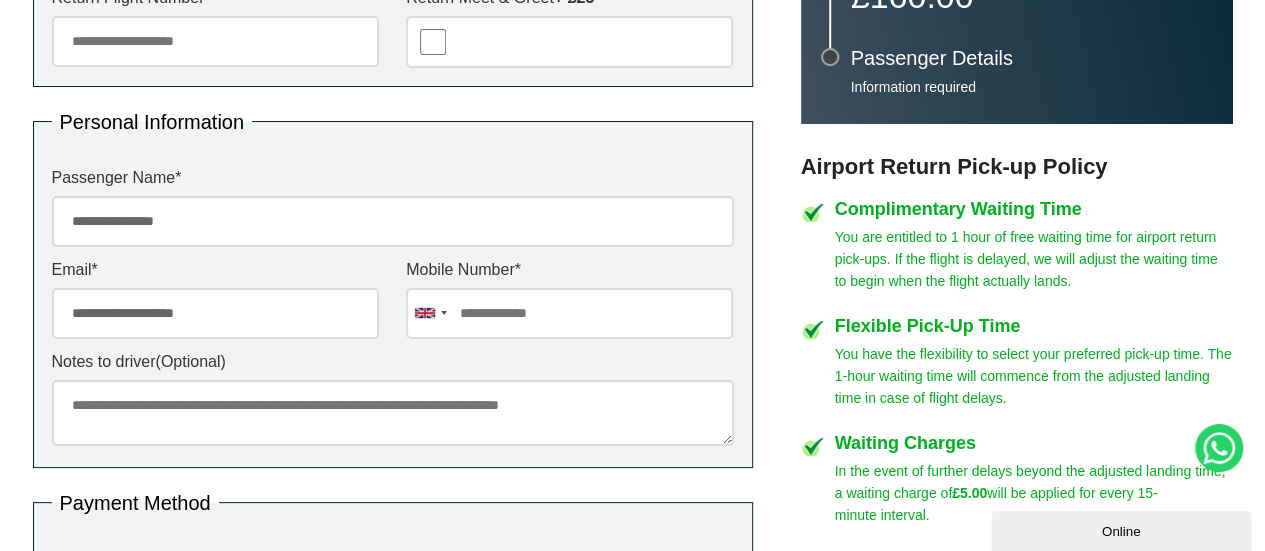 type on "**********" 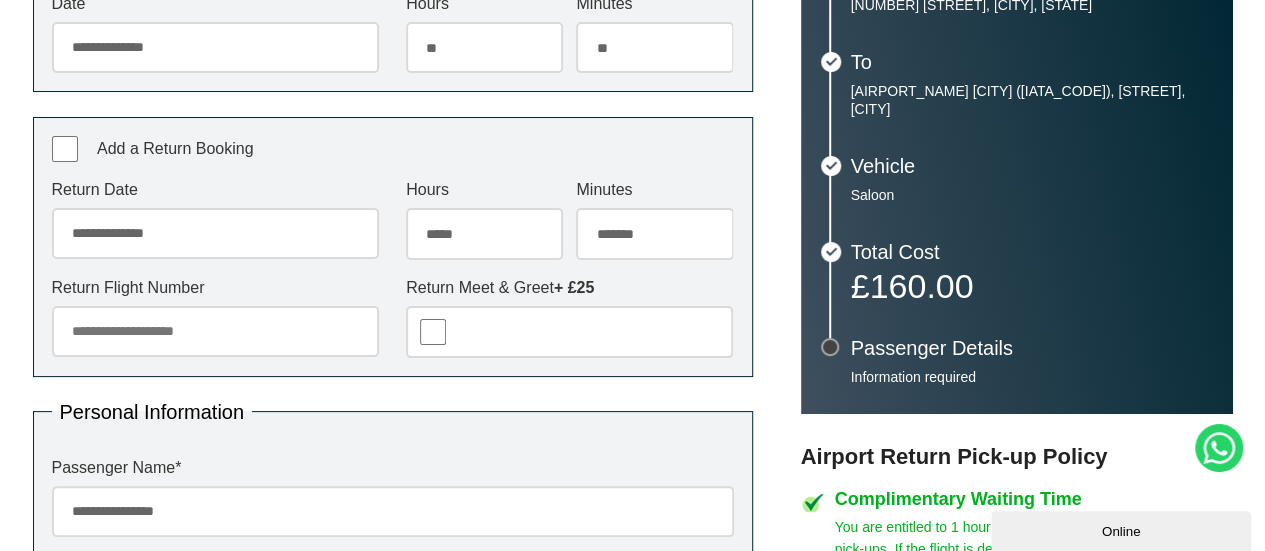 scroll, scrollTop: 526, scrollLeft: 0, axis: vertical 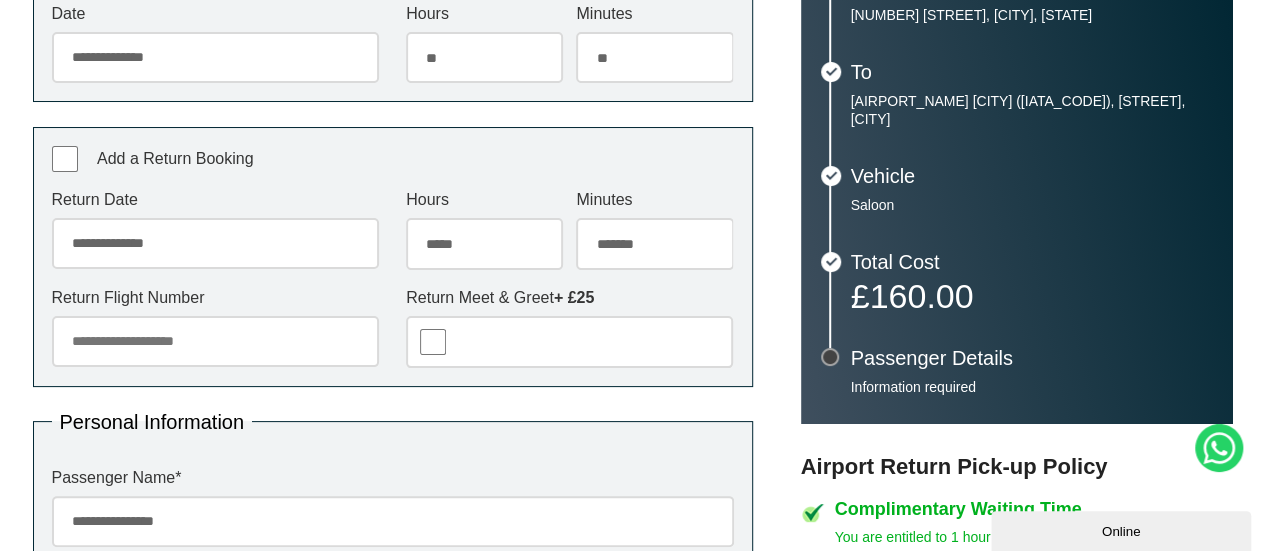type on "**********" 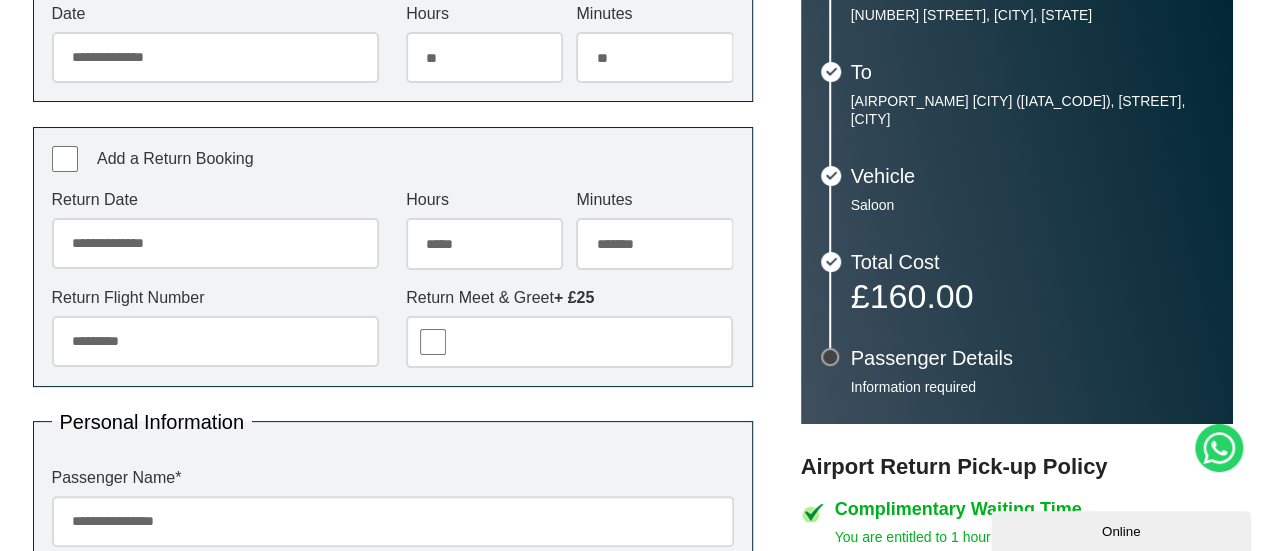 drag, startPoint x: 76, startPoint y: 341, endPoint x: 44, endPoint y: 341, distance: 32 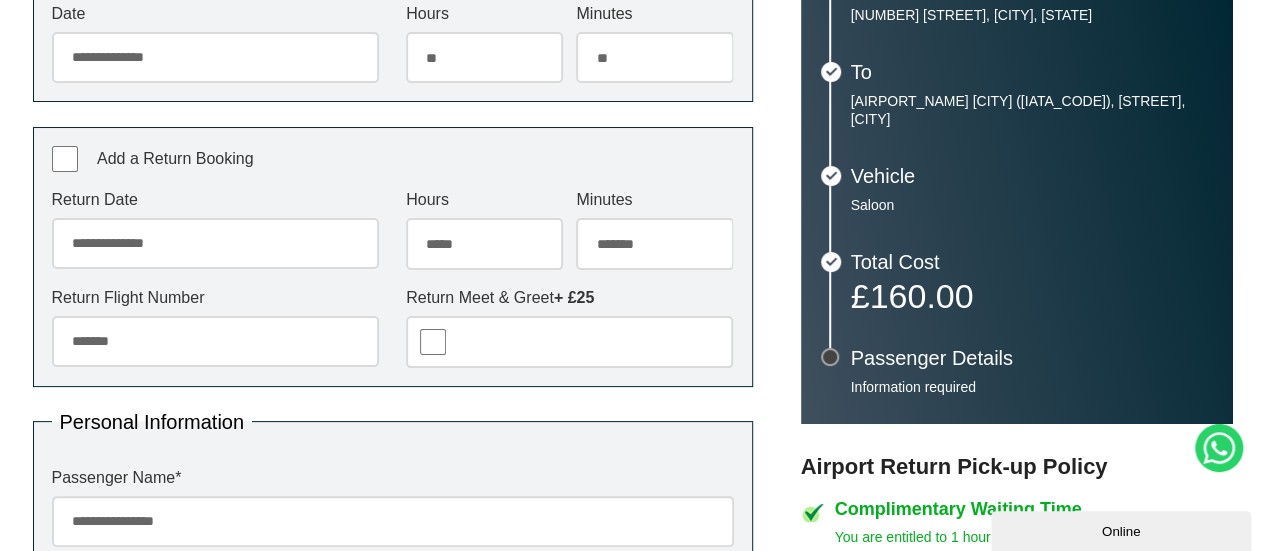 type on "*******" 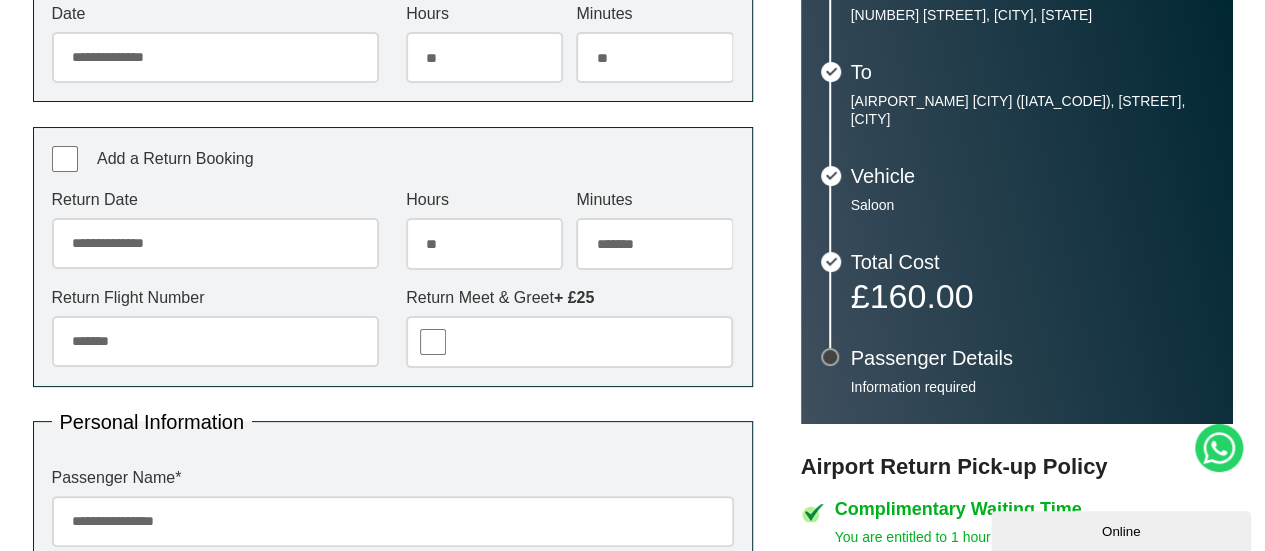 click on "*****
**
**
**
**
**
**
** ** ** ** ** ** ** ** ** ** ** ** ** ** ** ** ** **" at bounding box center (484, 243) 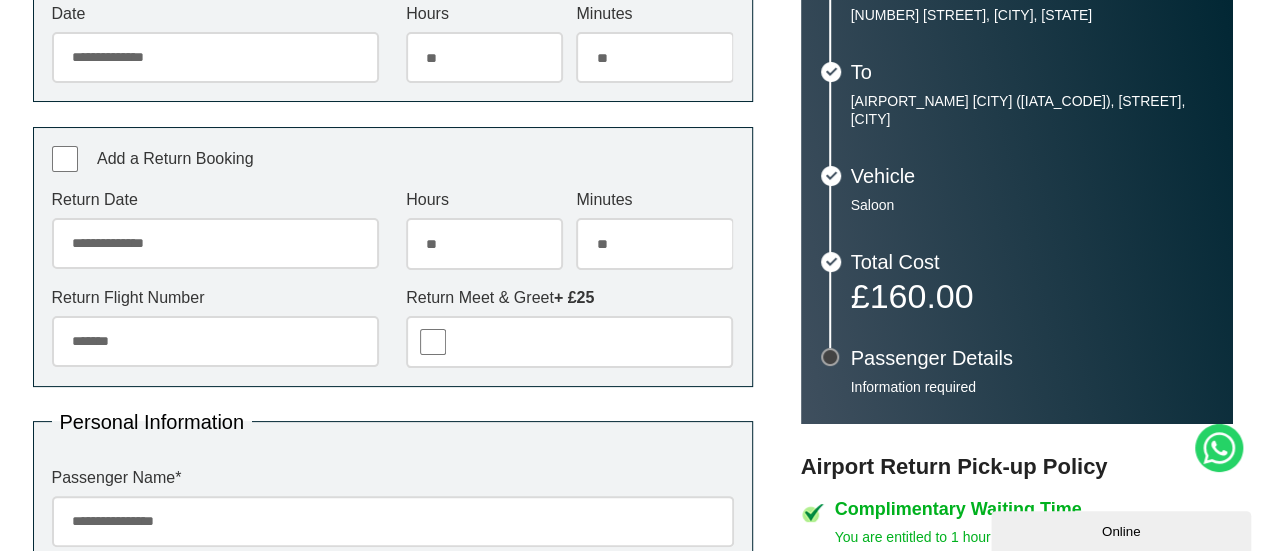 click on "*******
**
**
**
**
**
**
** ** ** ** ** ** ** ** ** ** ** ** ** ** ** ** ** ** ** ** ** ** ** ** ** ** **" at bounding box center [654, 243] 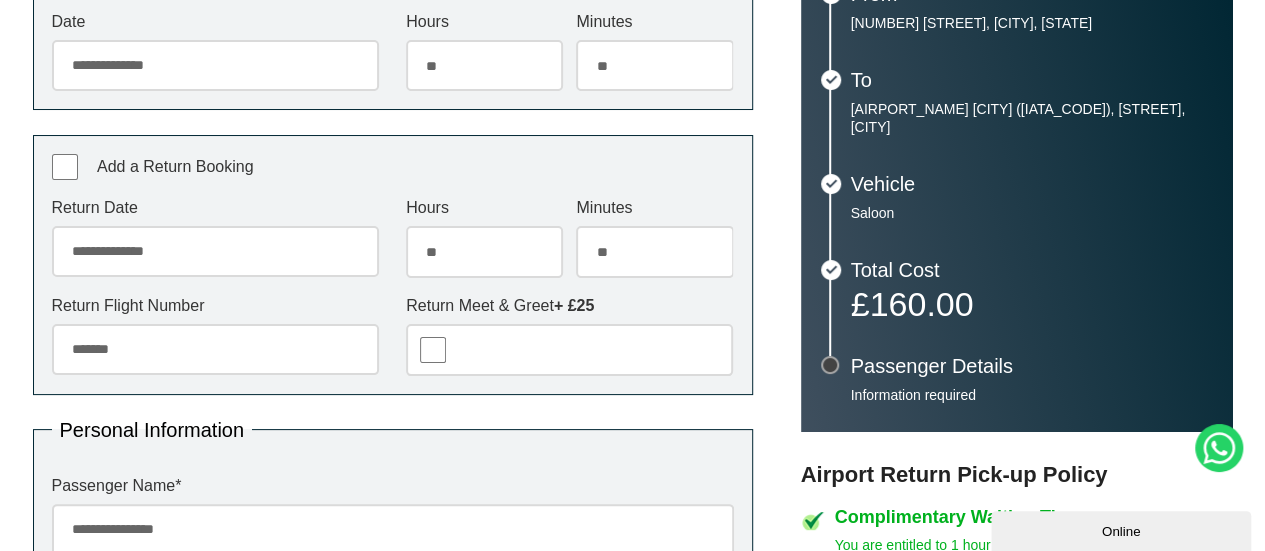 scroll, scrollTop: 526, scrollLeft: 0, axis: vertical 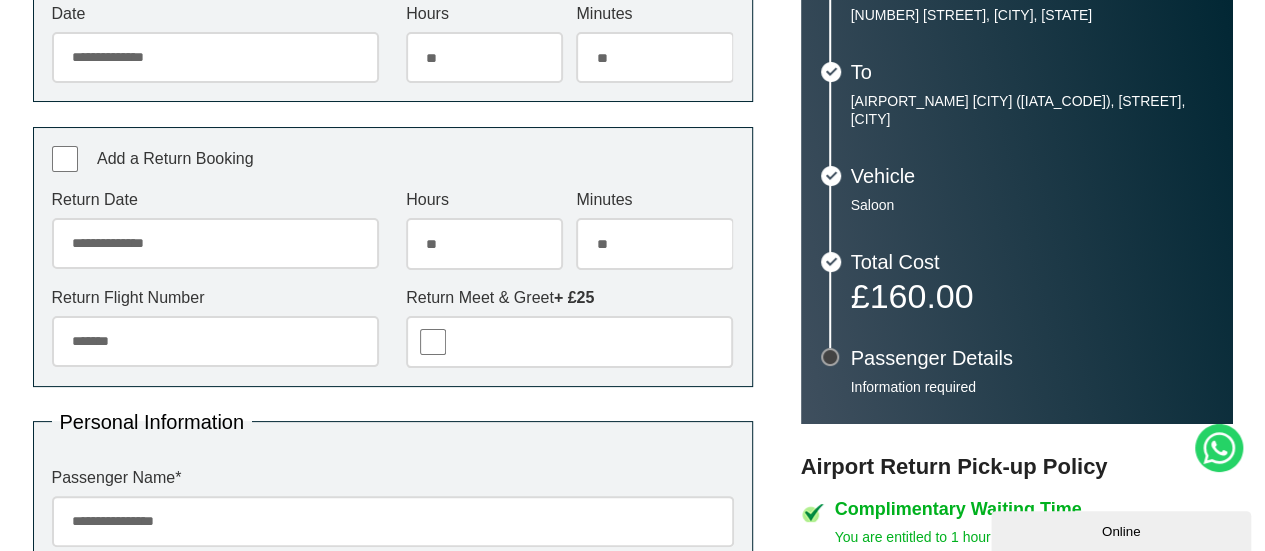 click on "**********" at bounding box center [633, 521] 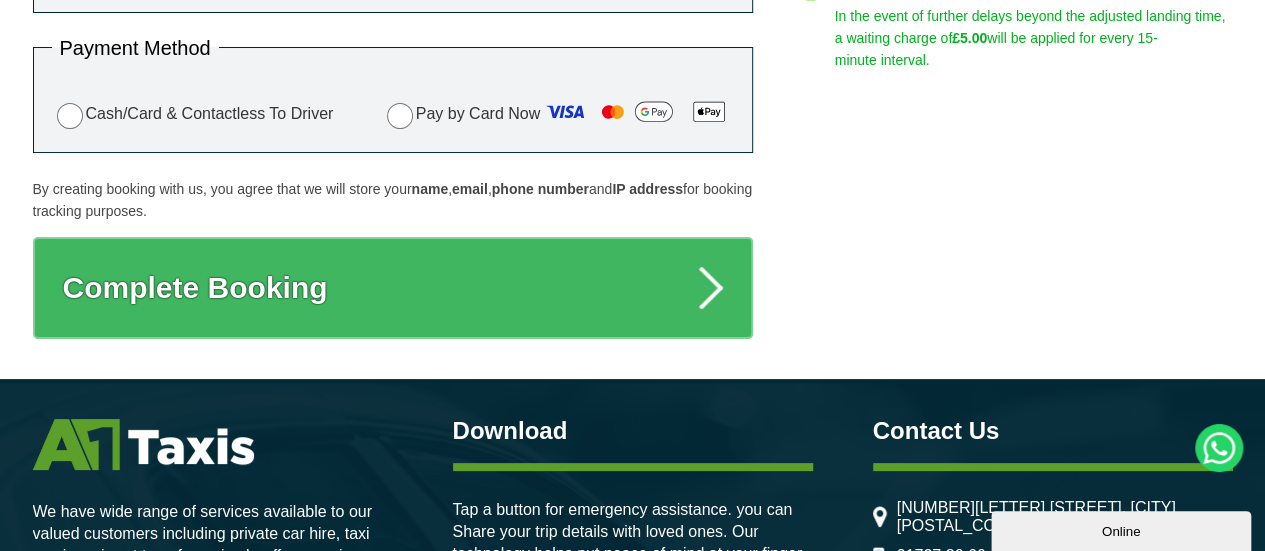 scroll, scrollTop: 1326, scrollLeft: 0, axis: vertical 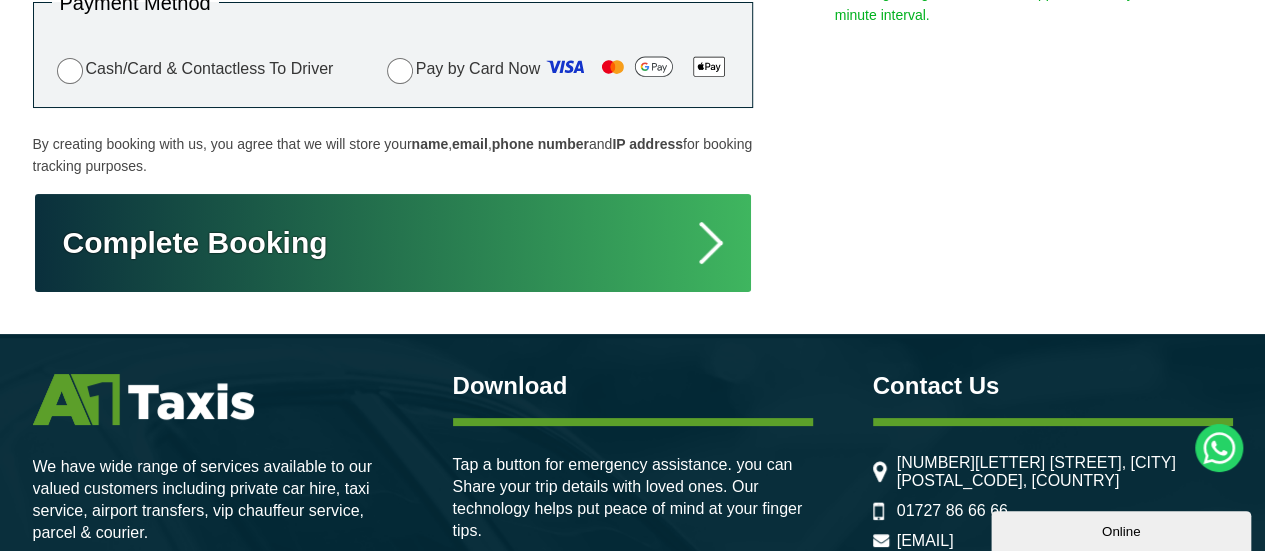 click on "Complete Booking" at bounding box center [393, 243] 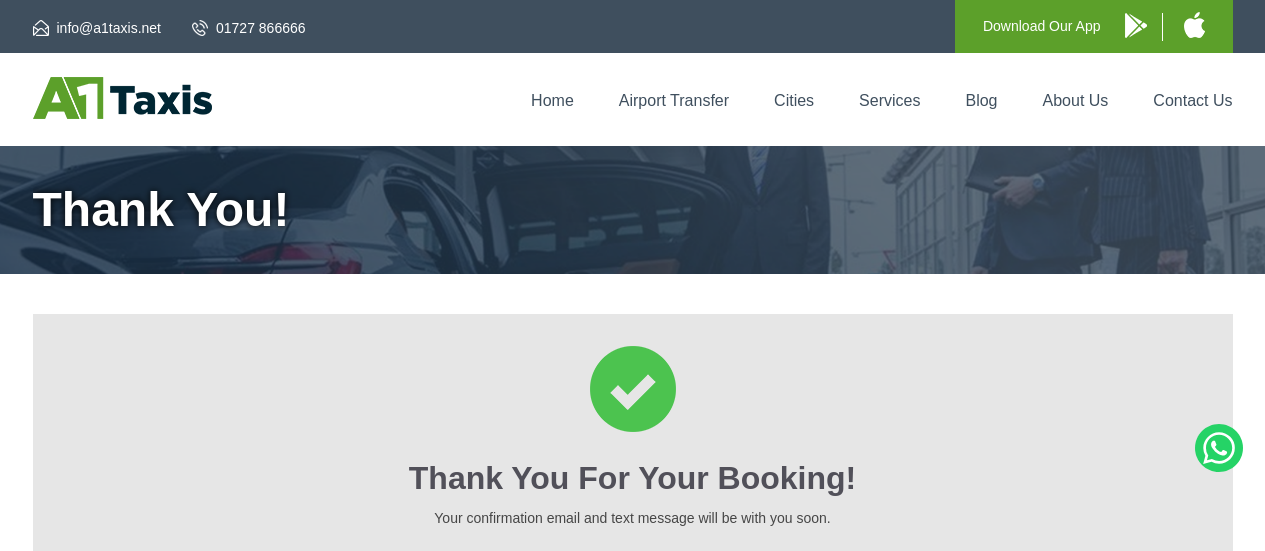 scroll, scrollTop: 0, scrollLeft: 0, axis: both 